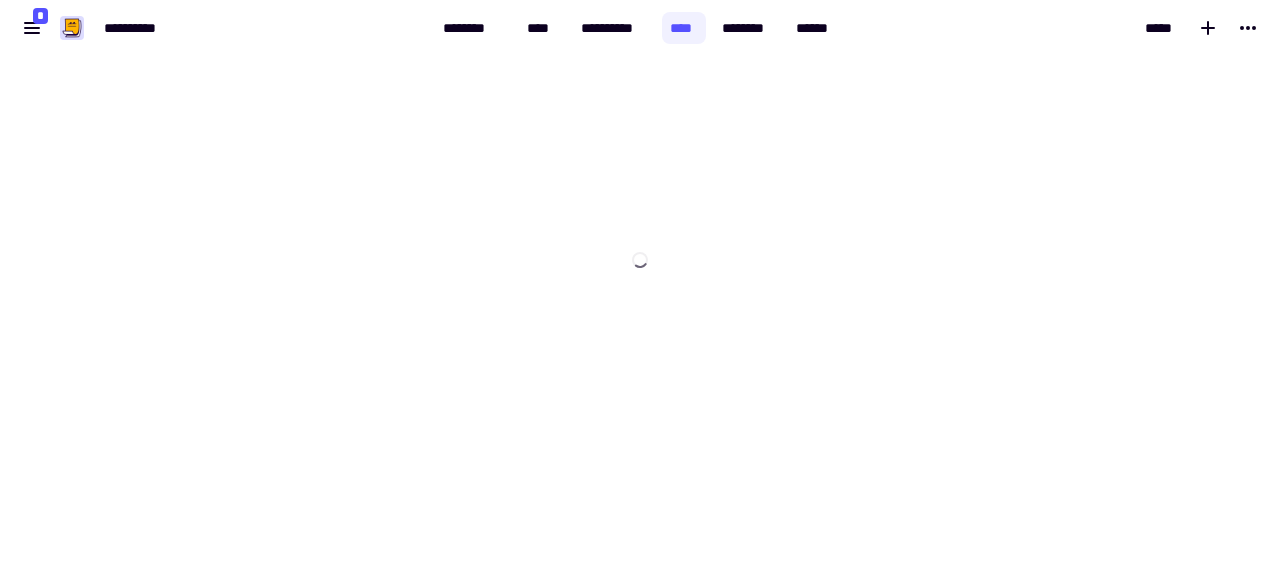 scroll, scrollTop: 0, scrollLeft: 0, axis: both 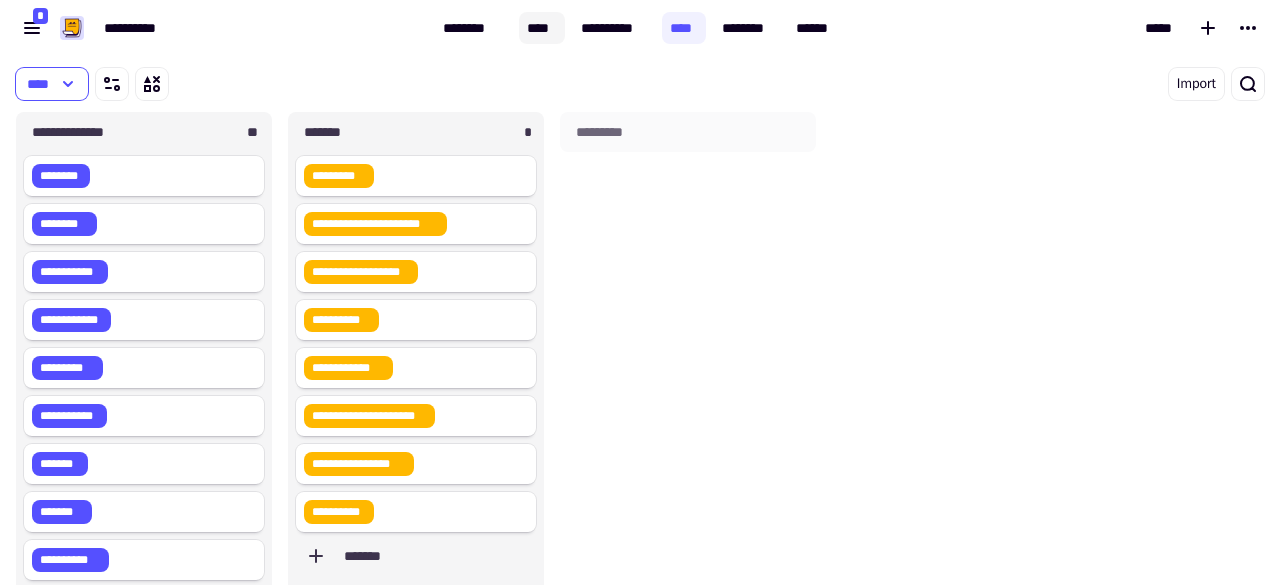 click on "****" 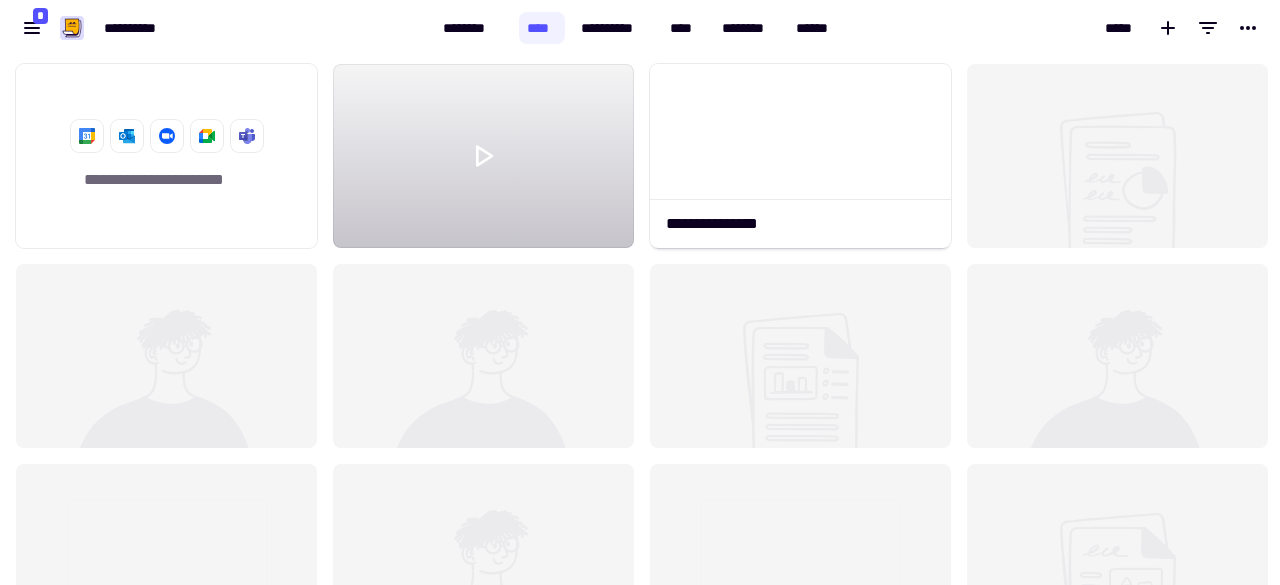 scroll, scrollTop: 16, scrollLeft: 16, axis: both 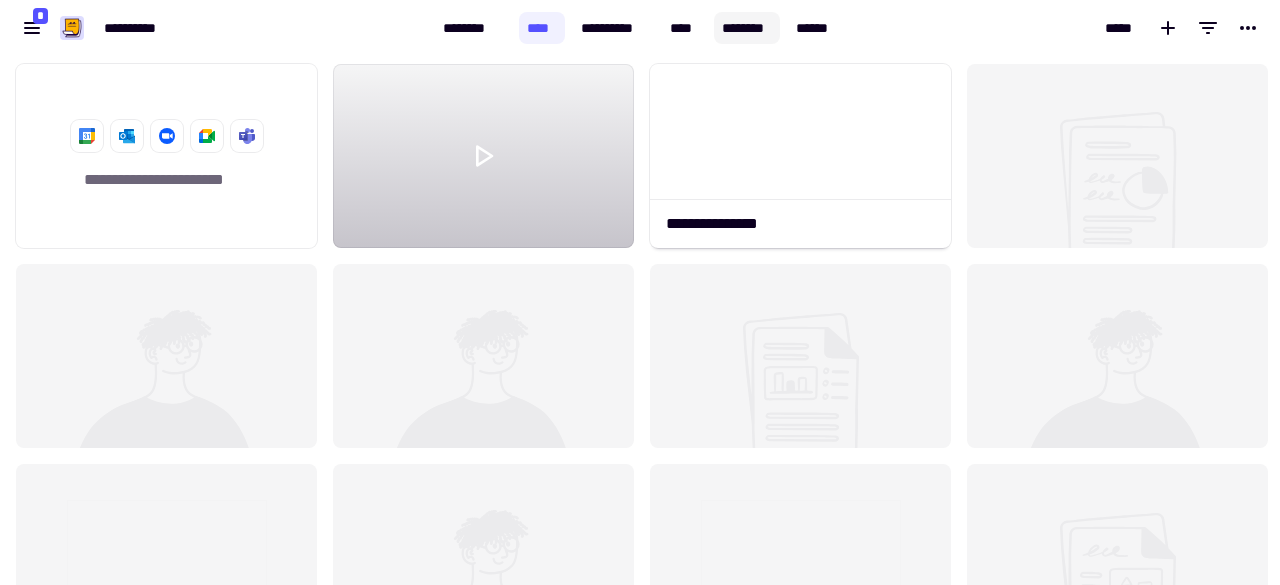 click on "********" 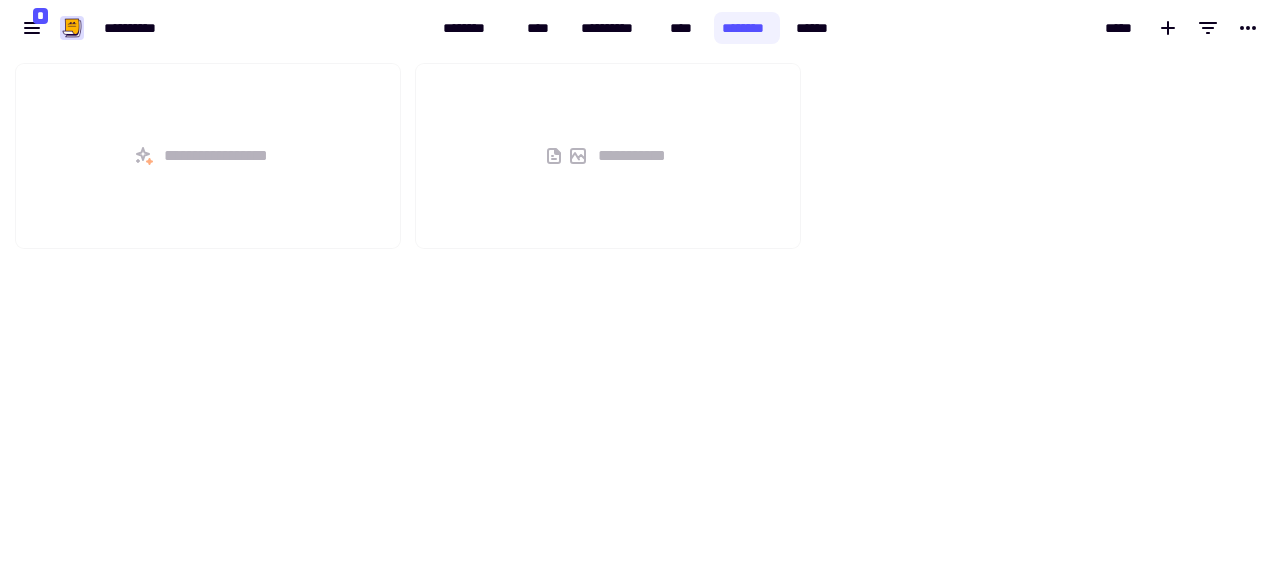 scroll, scrollTop: 16, scrollLeft: 16, axis: both 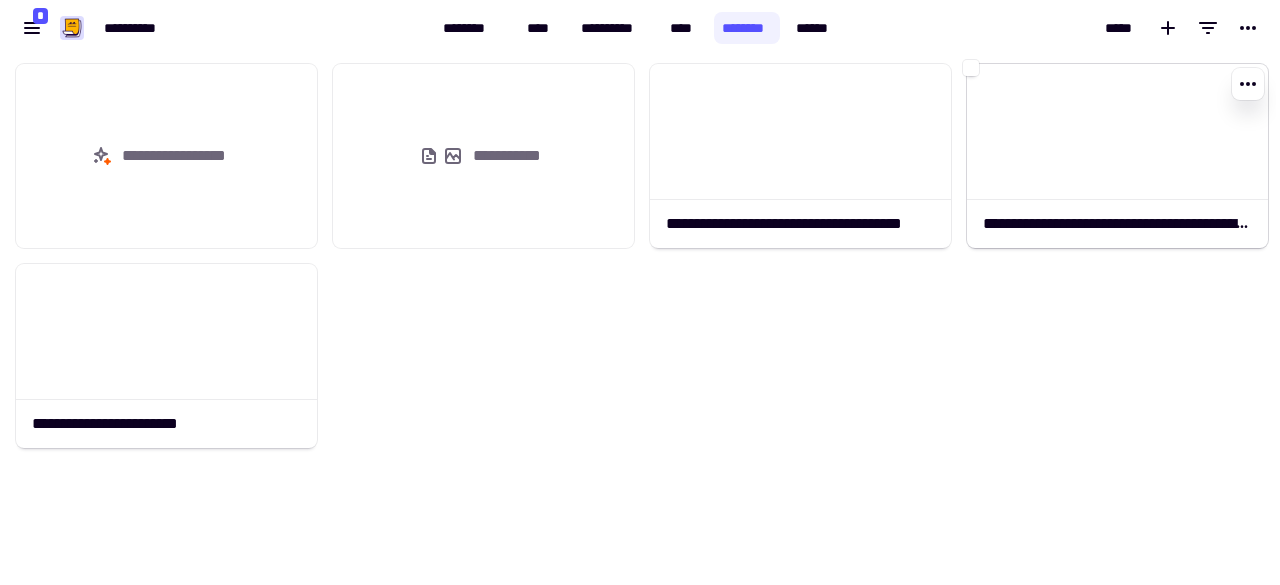 click 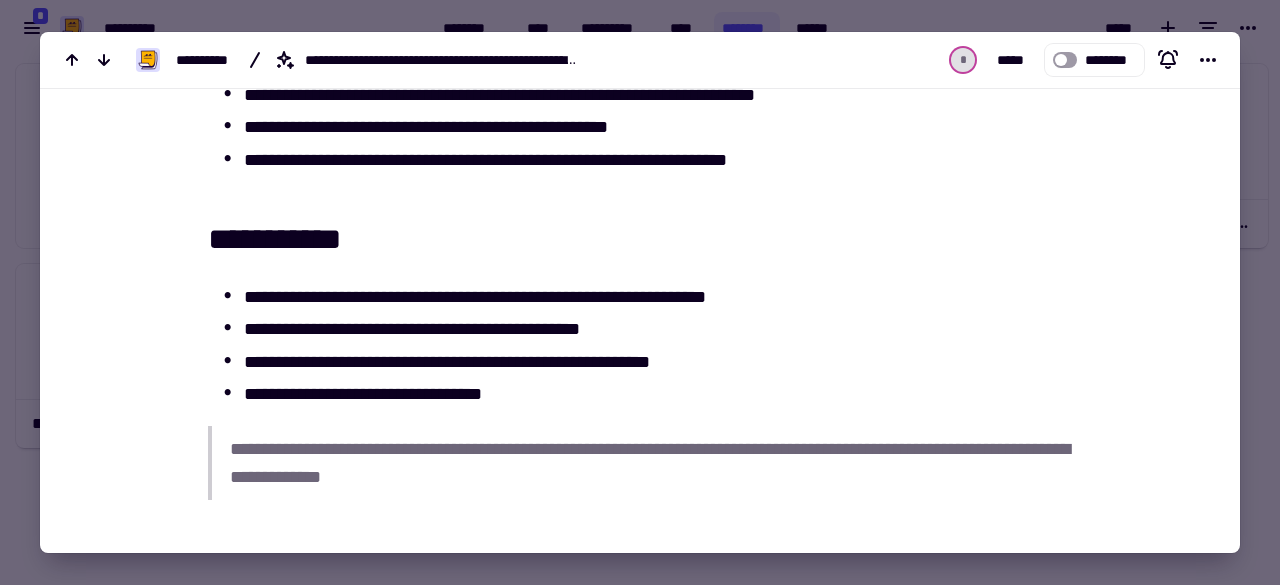 scroll, scrollTop: 1100, scrollLeft: 0, axis: vertical 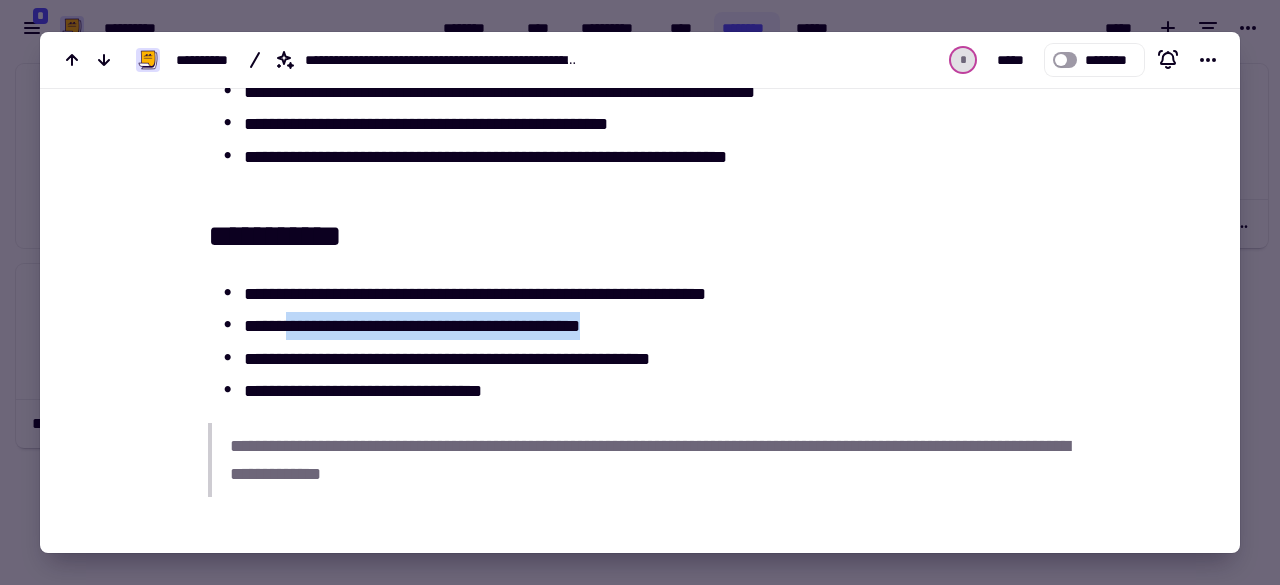 drag, startPoint x: 287, startPoint y: 319, endPoint x: 606, endPoint y: 317, distance: 319.00626 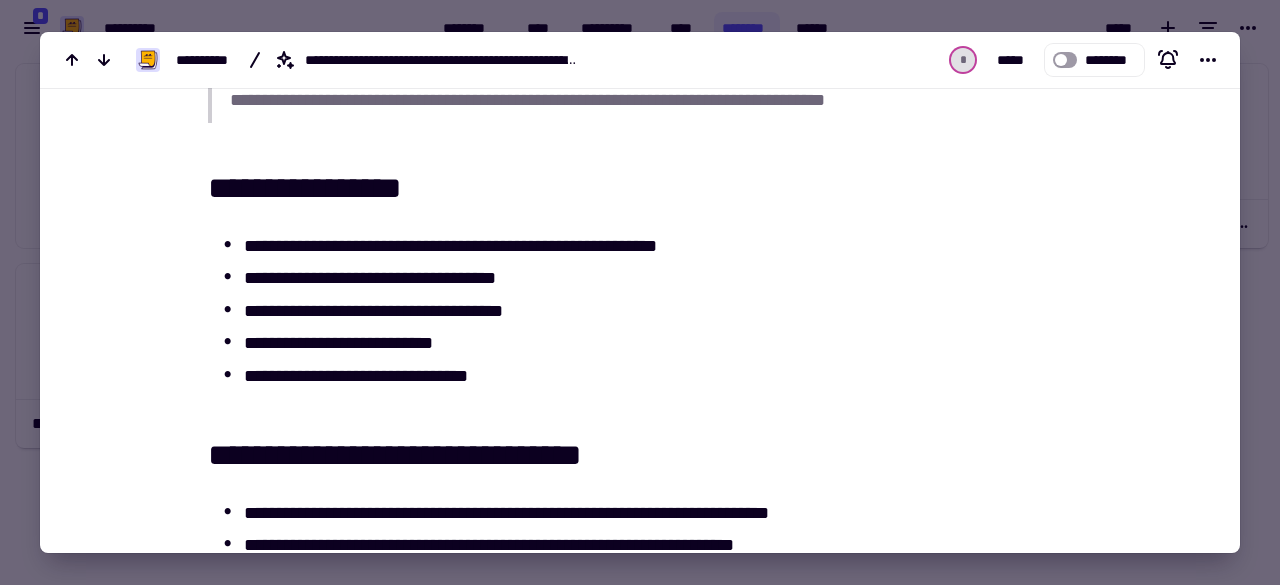 scroll, scrollTop: 1900, scrollLeft: 0, axis: vertical 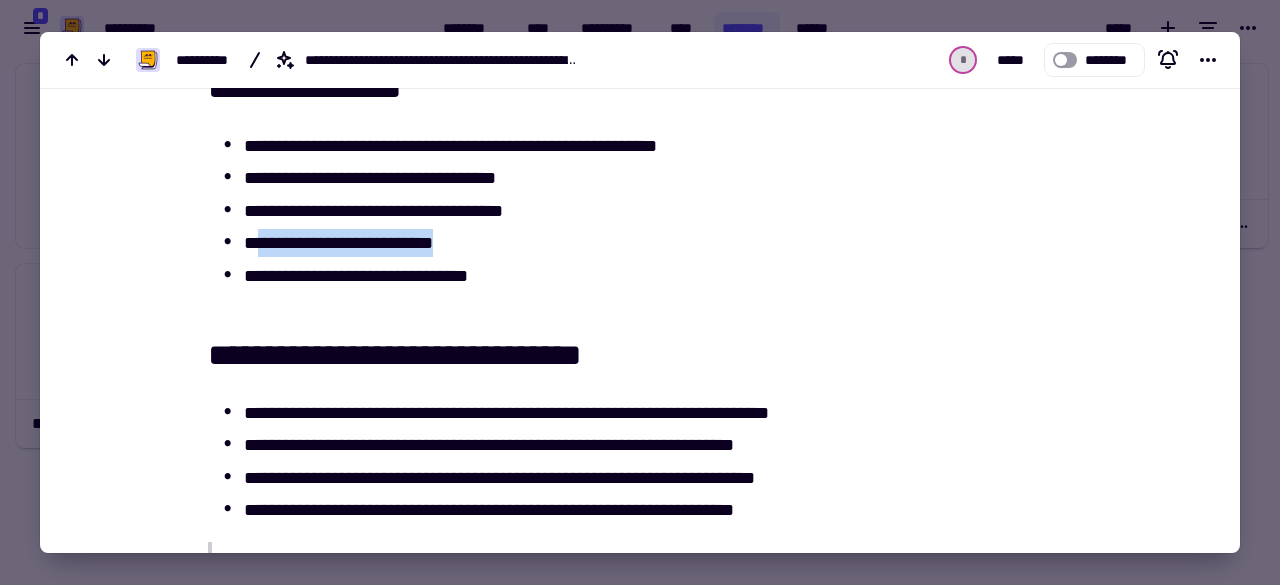 drag, startPoint x: 252, startPoint y: 247, endPoint x: 496, endPoint y: 247, distance: 244 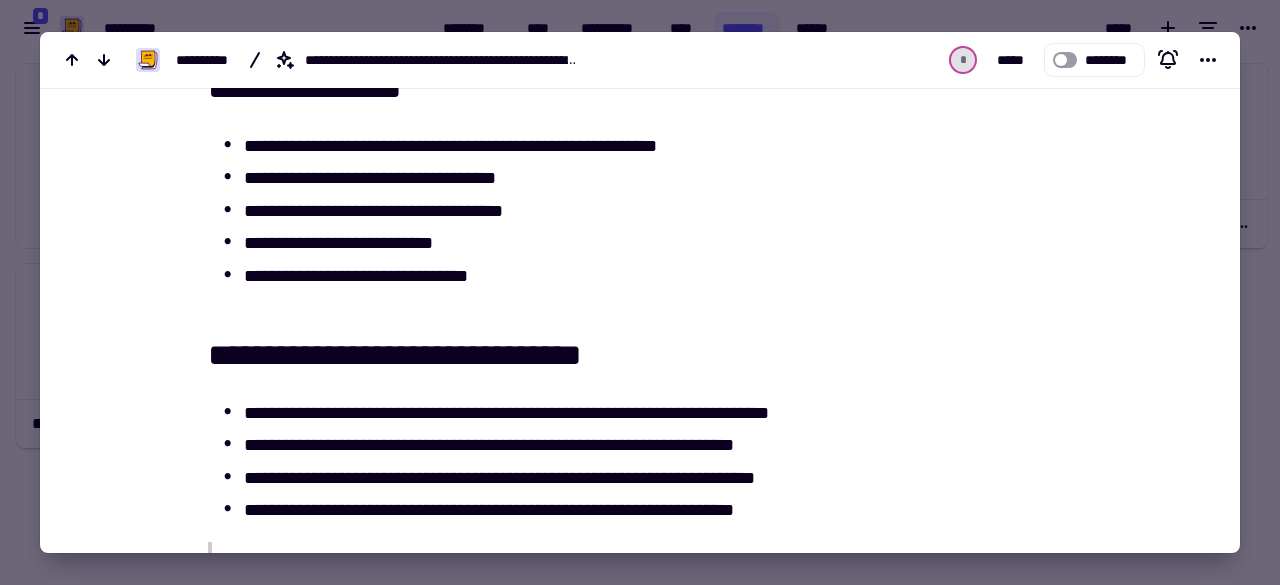 click on "[FIRST] [LAST] [EMAIL] [ADDRESS] [CITY] [STATE]
[PHONE] [COUNTRY] [CREDIT_CARD]
[PASSPORT_NUMBER] [DRIVER_LICENSE] [DATE] [AGE]" at bounding box center [640, -326] 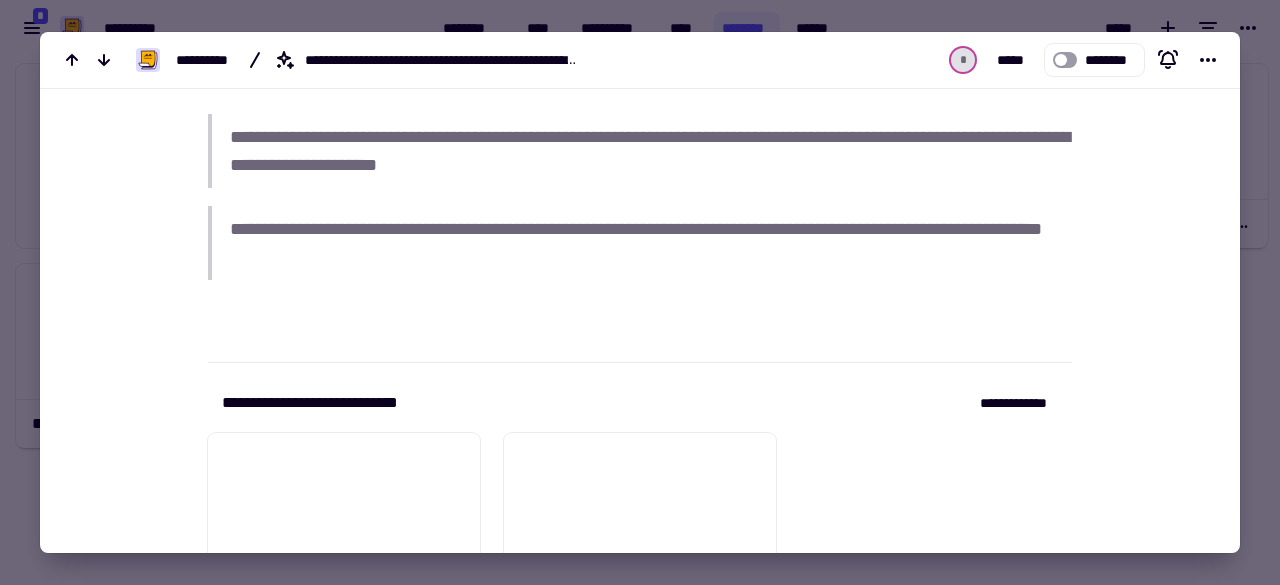 scroll, scrollTop: 2400, scrollLeft: 0, axis: vertical 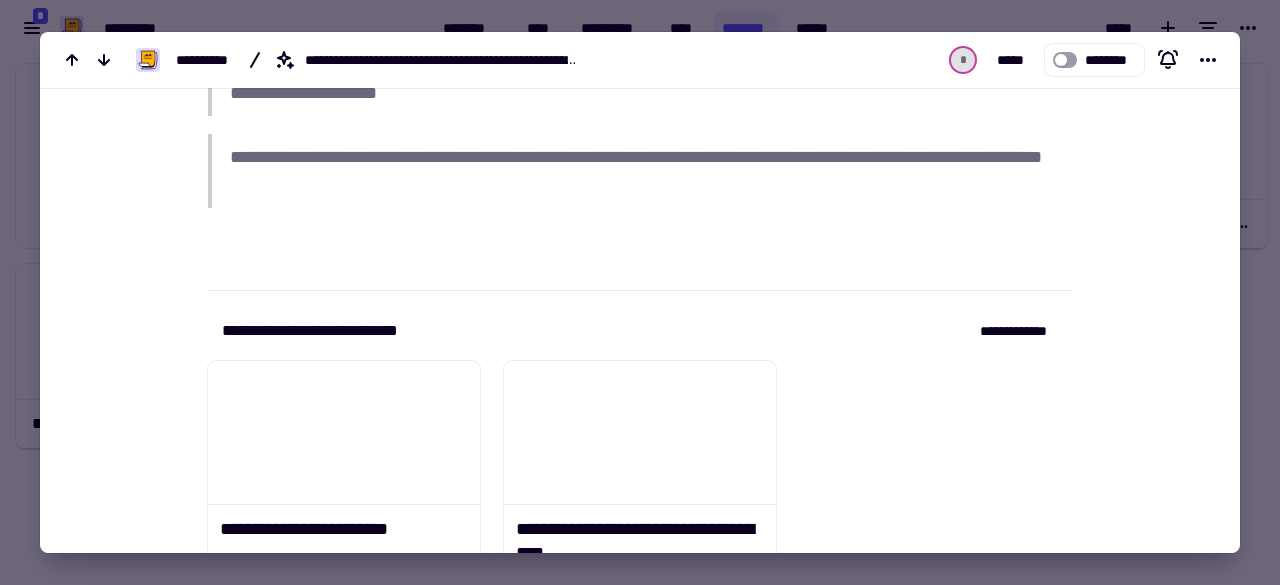 click at bounding box center [640, 292] 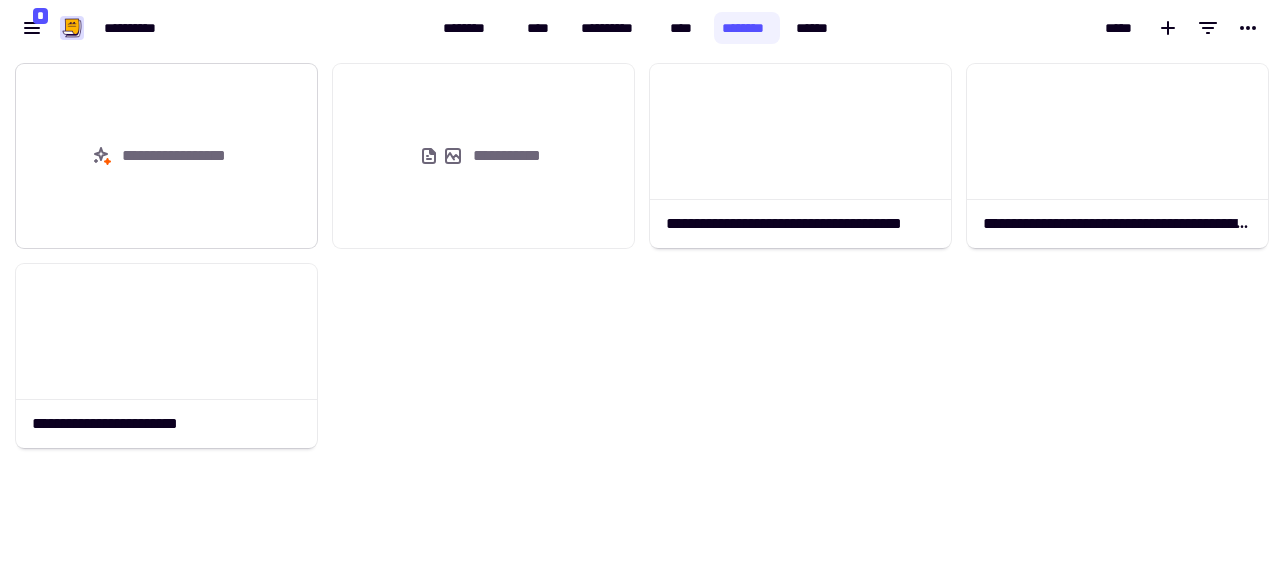 click on "**********" 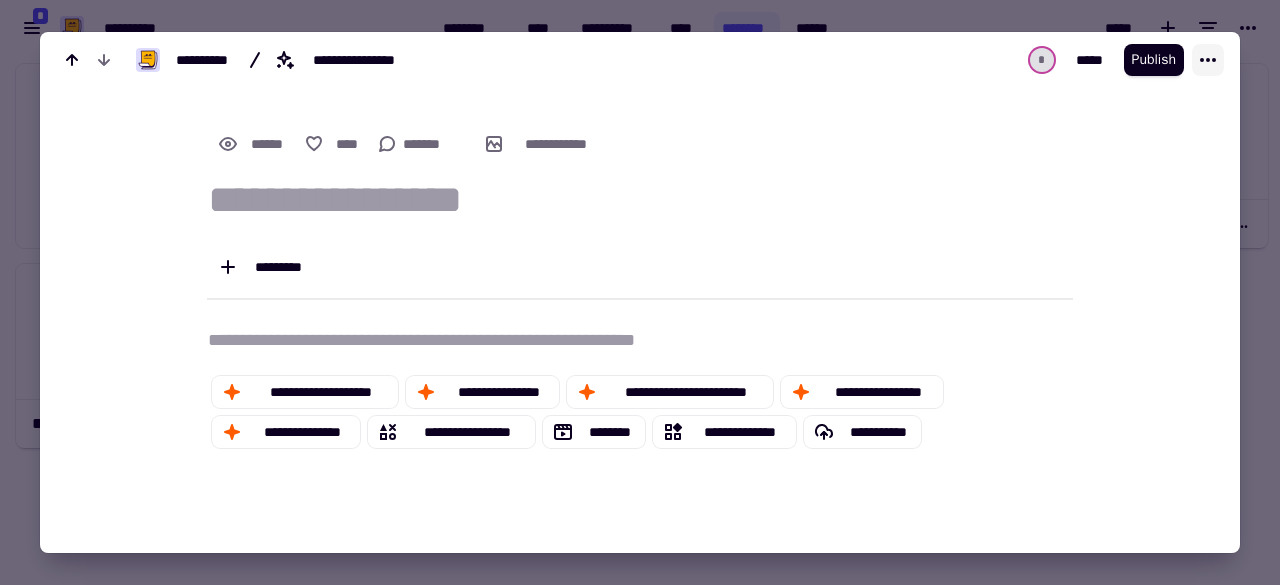 click 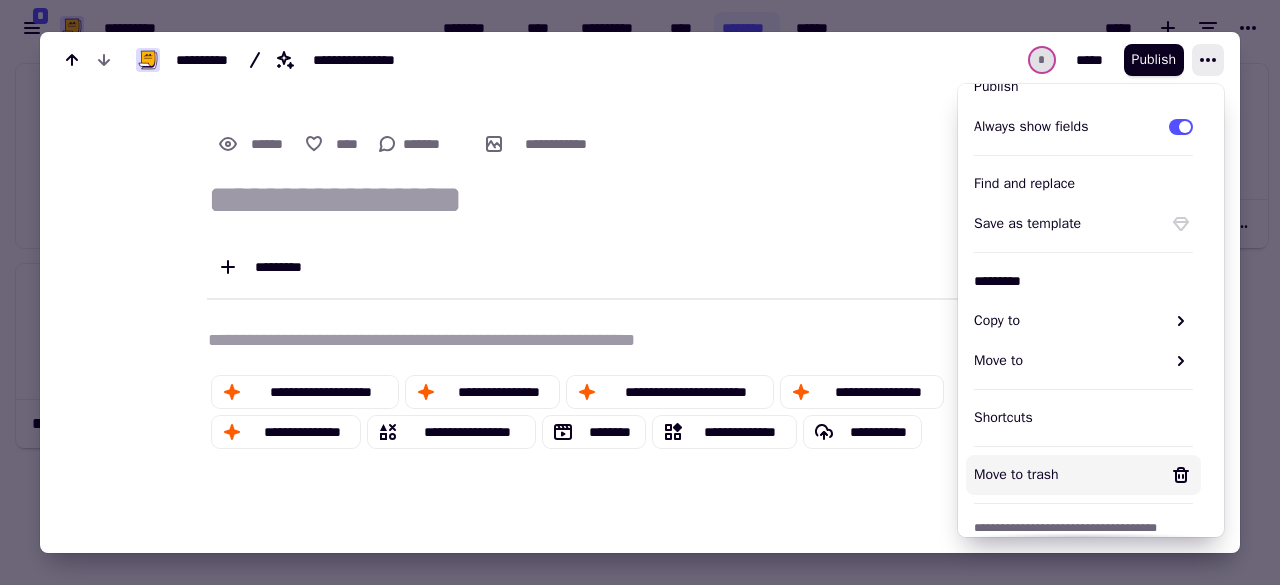 scroll, scrollTop: 306, scrollLeft: 0, axis: vertical 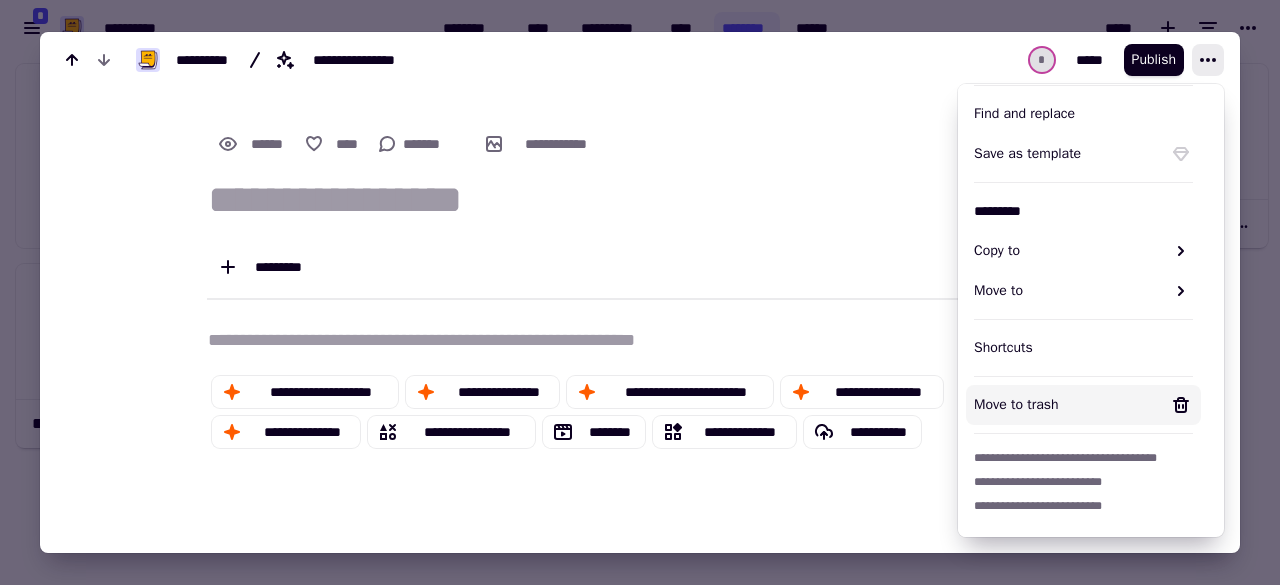 click on "Move to trash" at bounding box center [1067, 405] 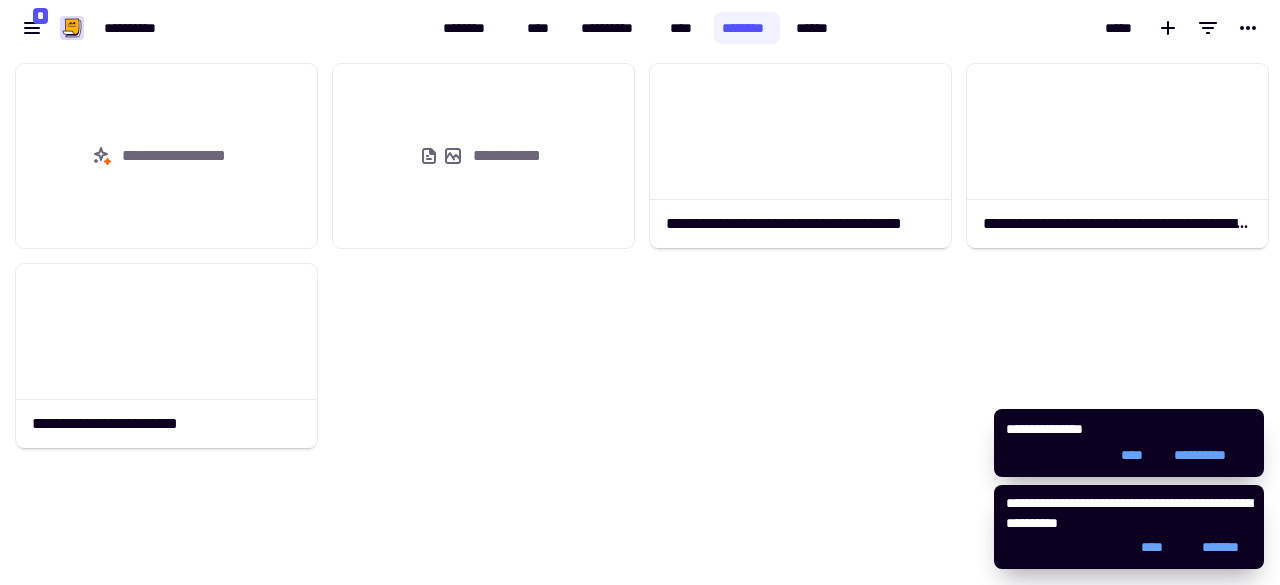 click on "[FIRST] [LAST] [EMAIL] [ADDRESS] [CITY] [STATE]" 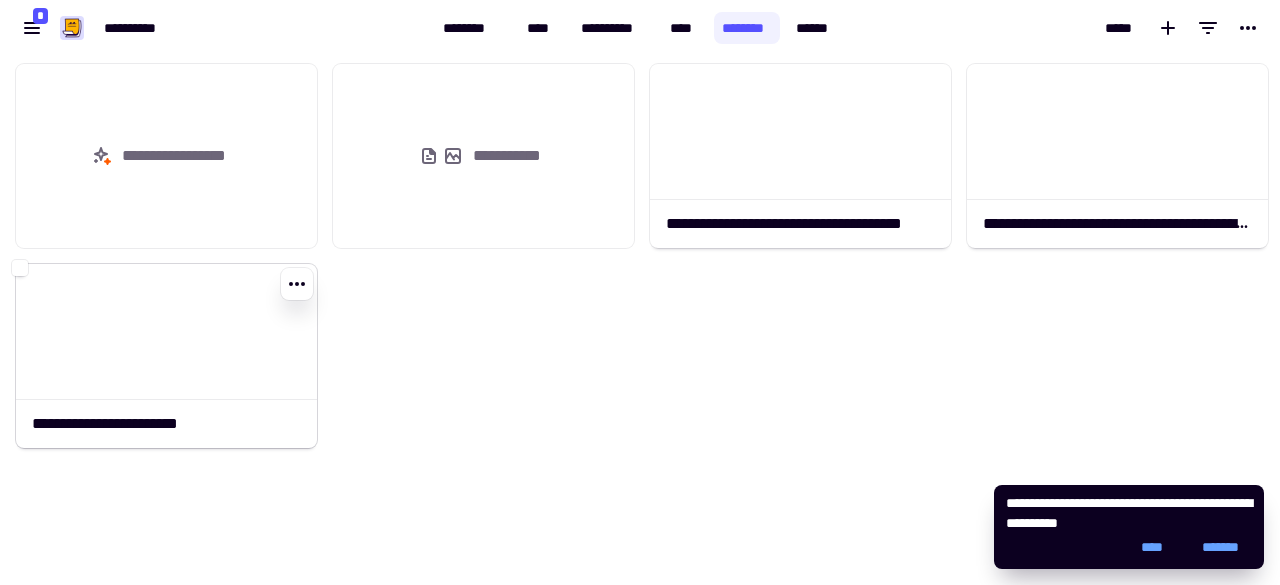 click 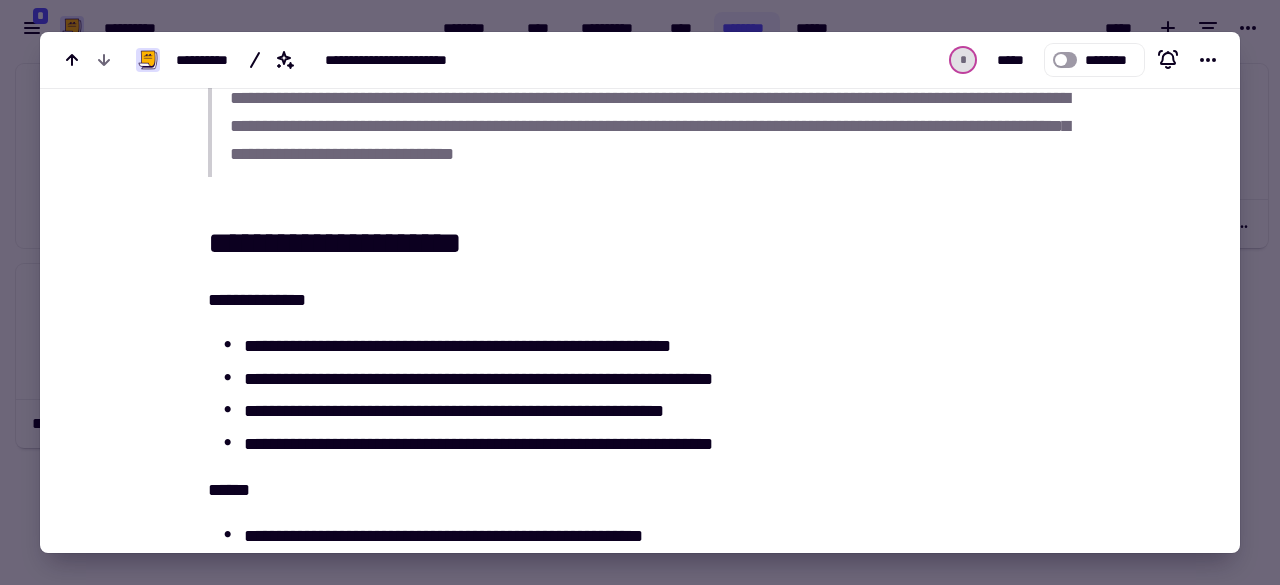 scroll, scrollTop: 1400, scrollLeft: 0, axis: vertical 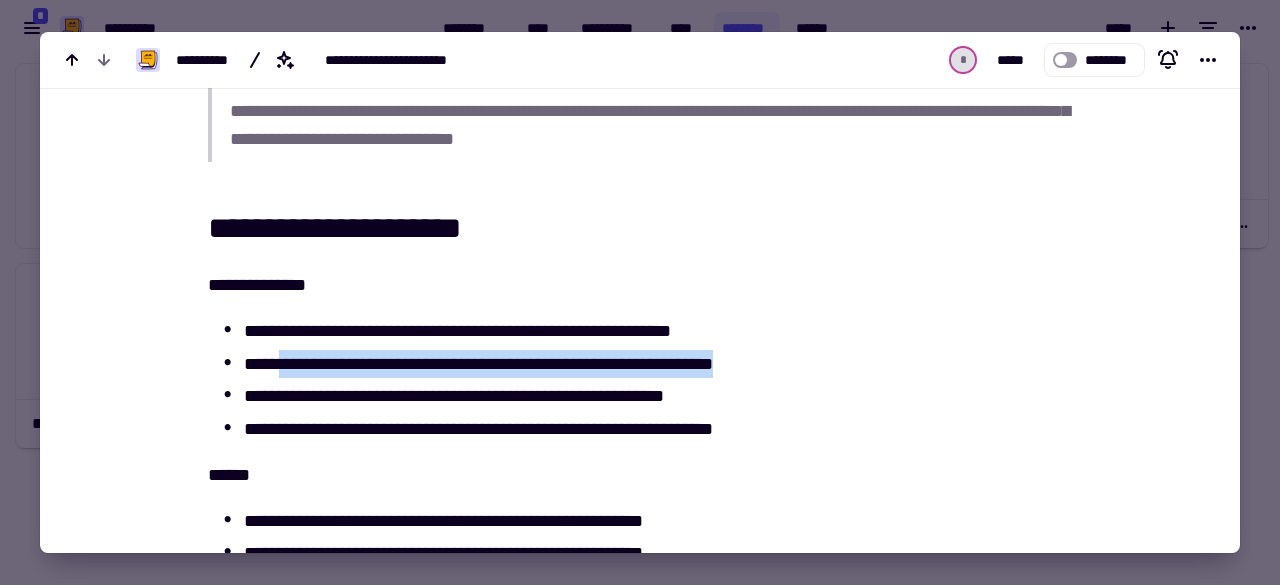 drag, startPoint x: 284, startPoint y: 362, endPoint x: 798, endPoint y: 356, distance: 514.03503 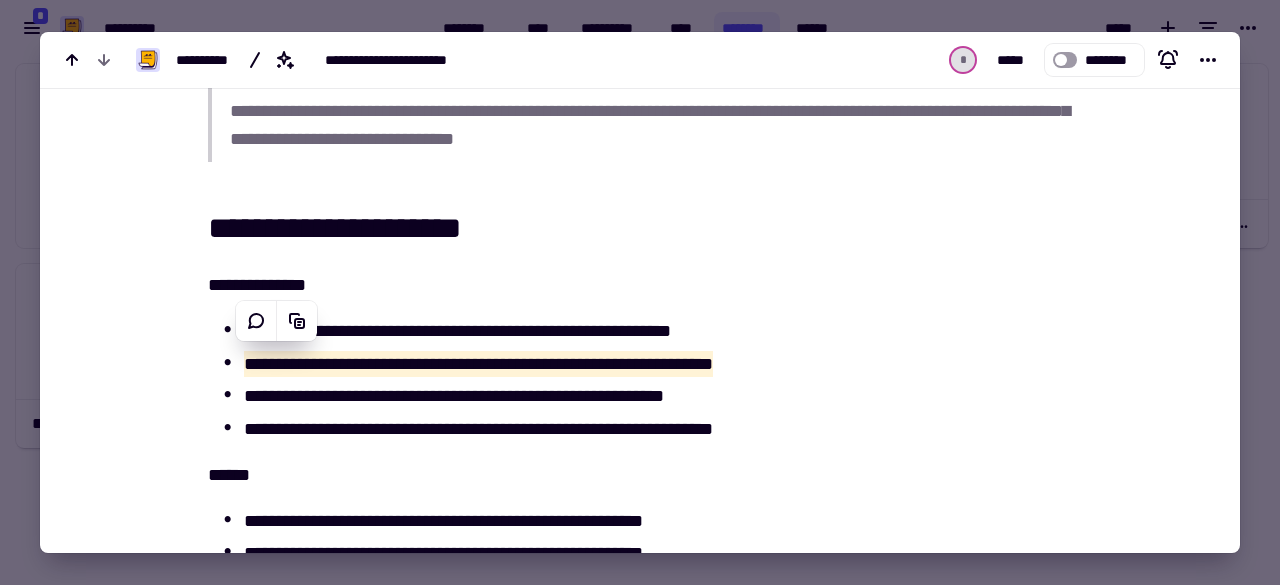 click on "[FIRST] [LAST] [EMAIL] [ADDRESS] [CITY] [STATE] [POSTAL_CODE]
[PHONE] [COUNTRY] [CREDIT_CARD]
[PASSPORT_NUMBER] [DRIVER_LICENSE] [DATE] [AGE]" at bounding box center [640, 477] 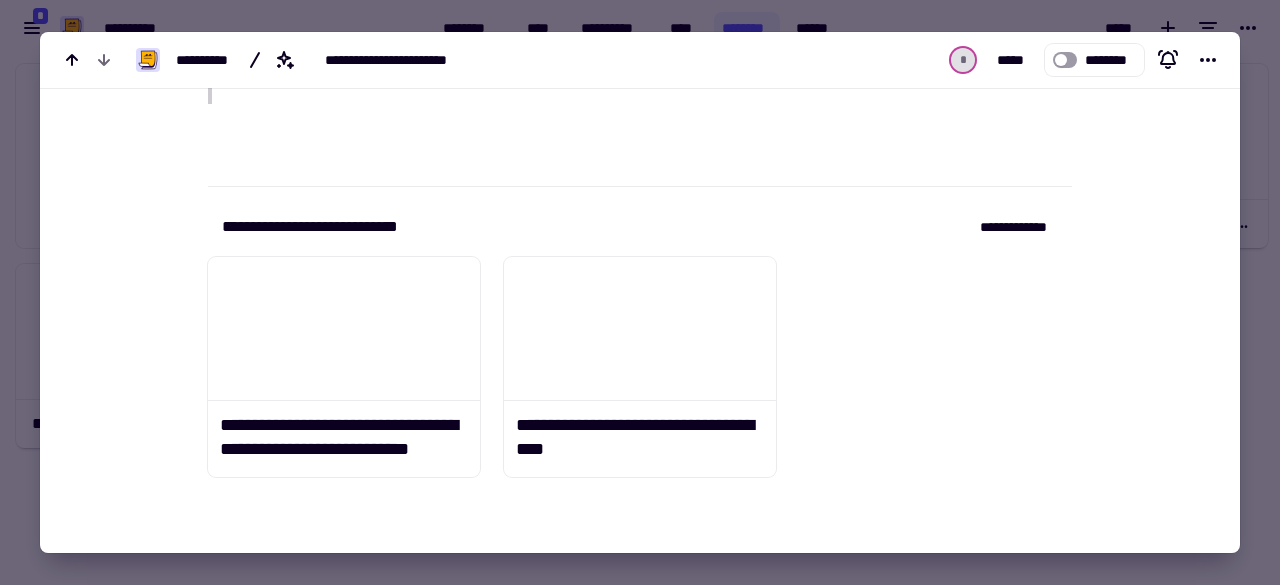 scroll, scrollTop: 3110, scrollLeft: 0, axis: vertical 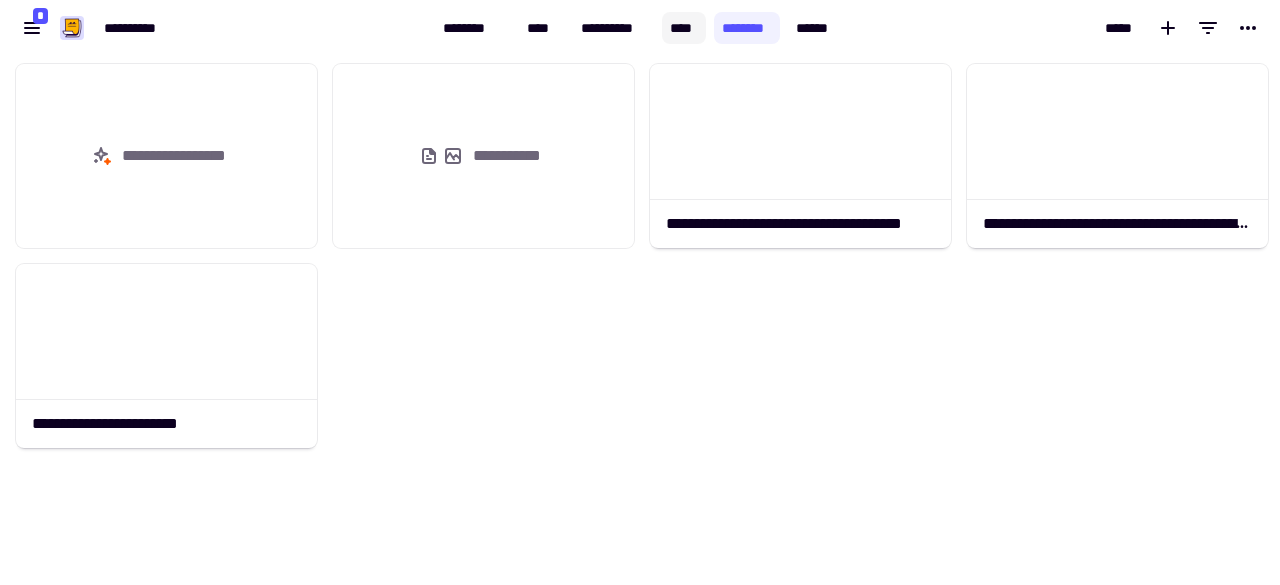 click on "****" 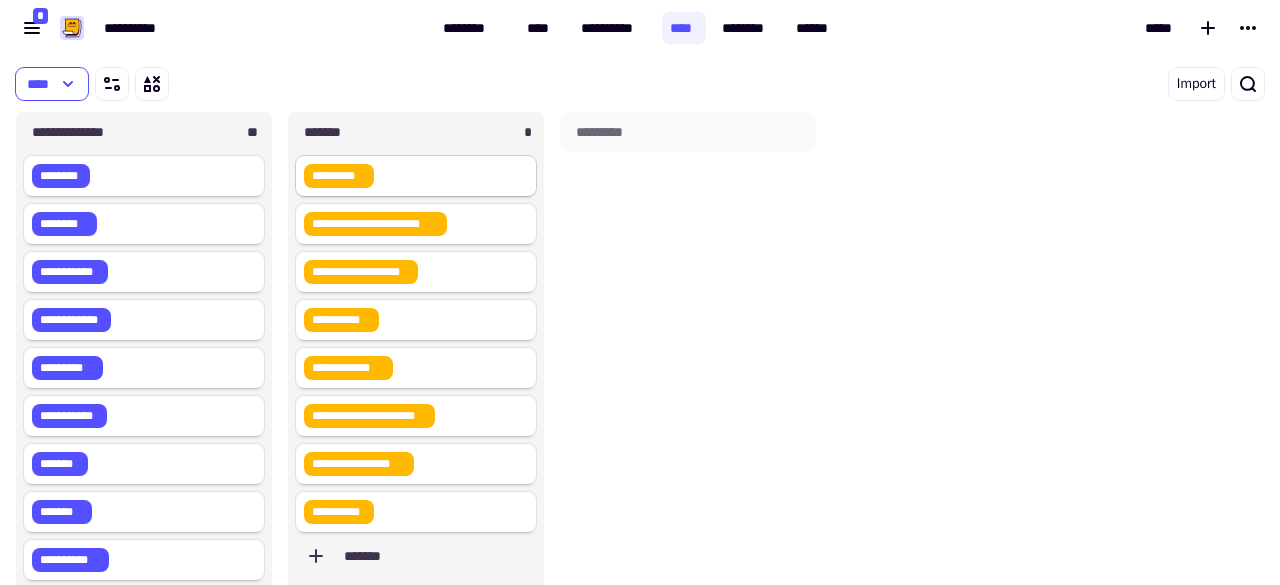 scroll, scrollTop: 16, scrollLeft: 16, axis: both 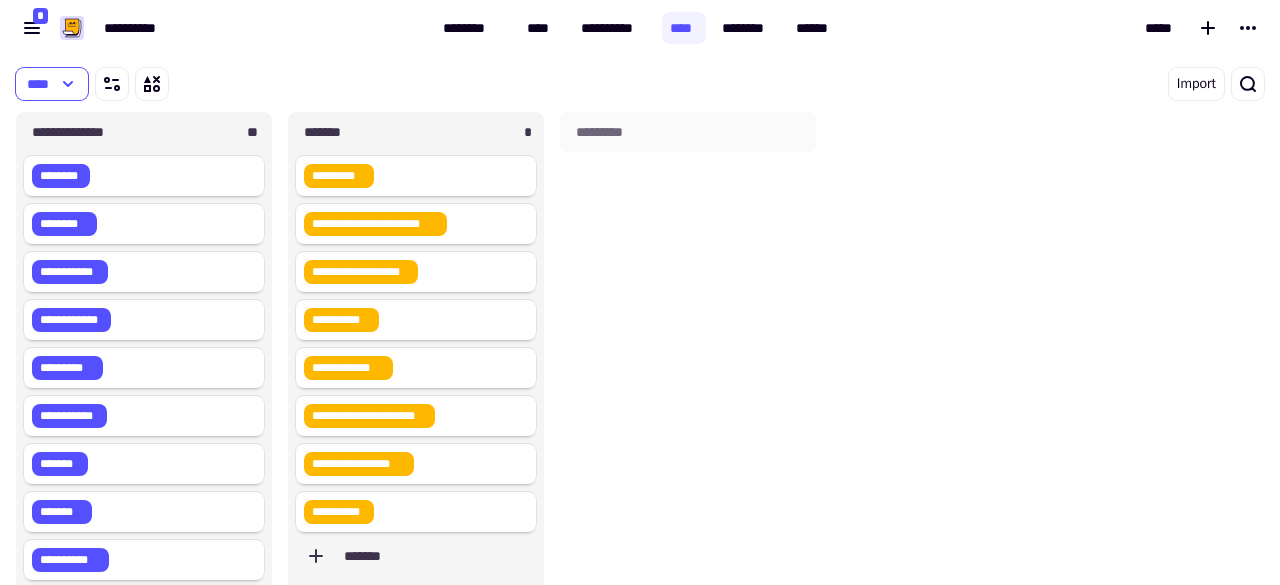 drag, startPoint x: 610, startPoint y: 37, endPoint x: 596, endPoint y: 52, distance: 20.518284 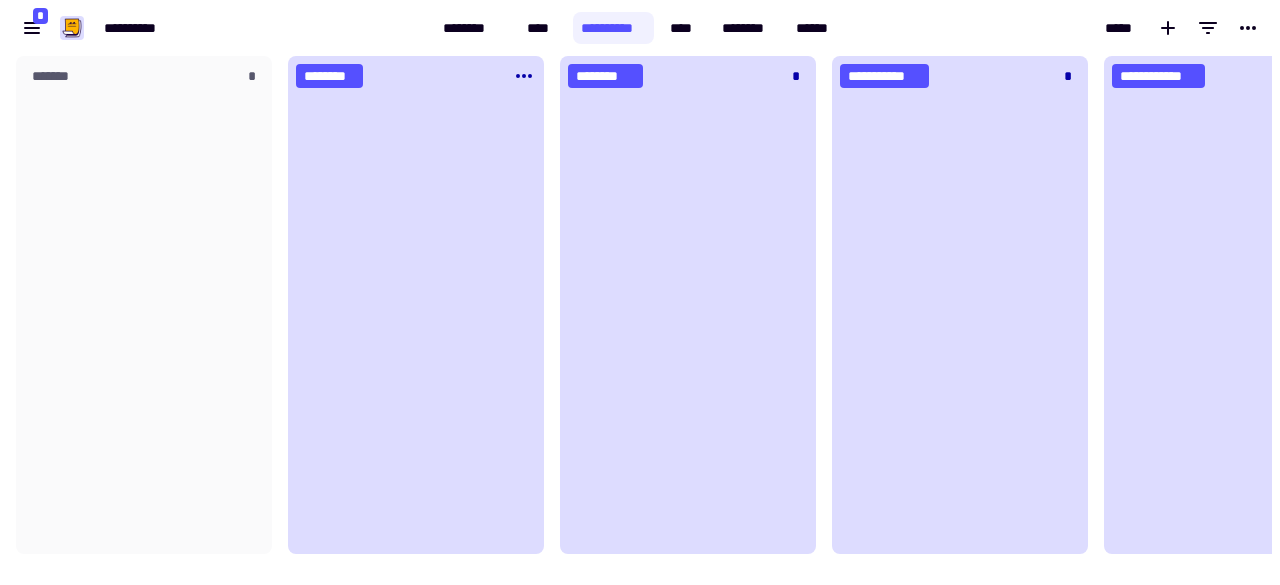 scroll, scrollTop: 16, scrollLeft: 16, axis: both 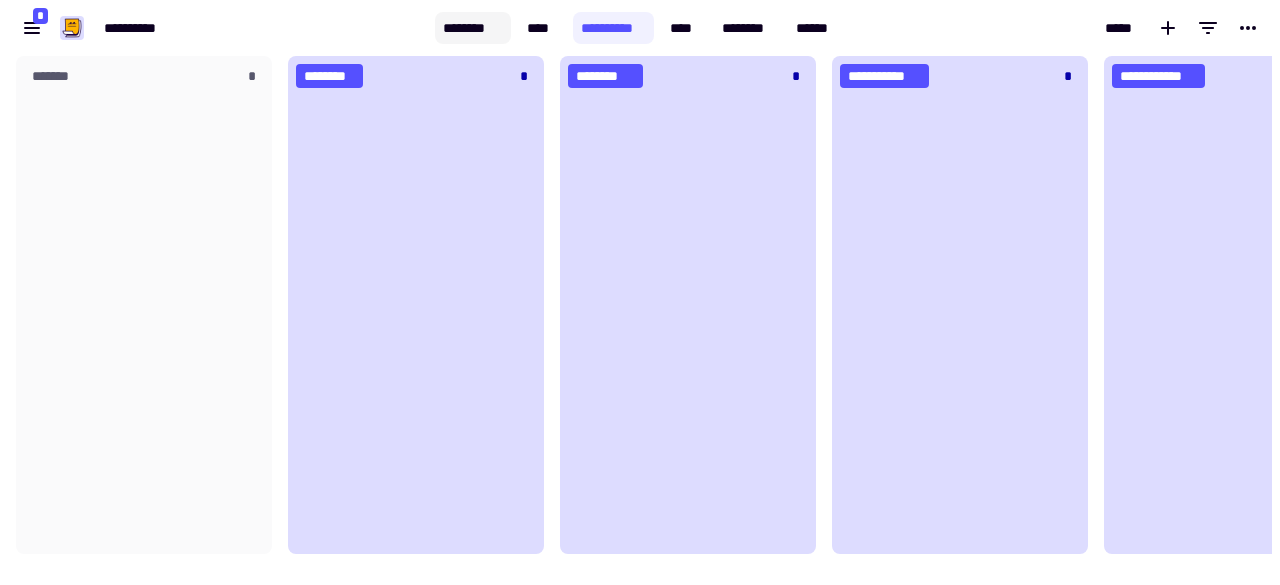 click on "********" 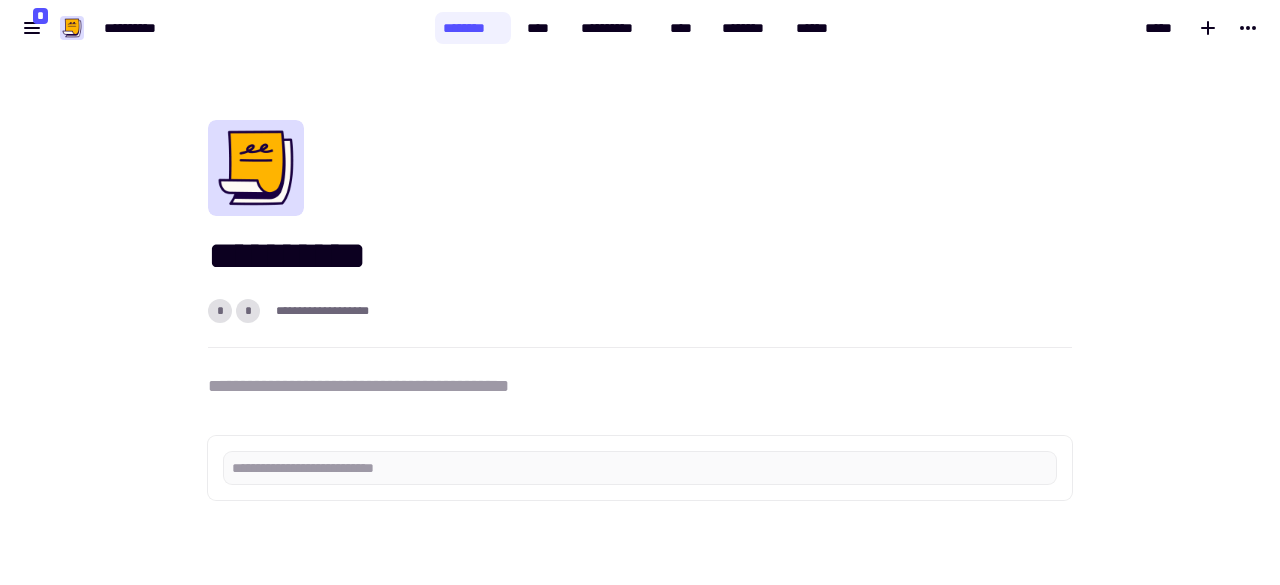 click on "**********" at bounding box center [640, 386] 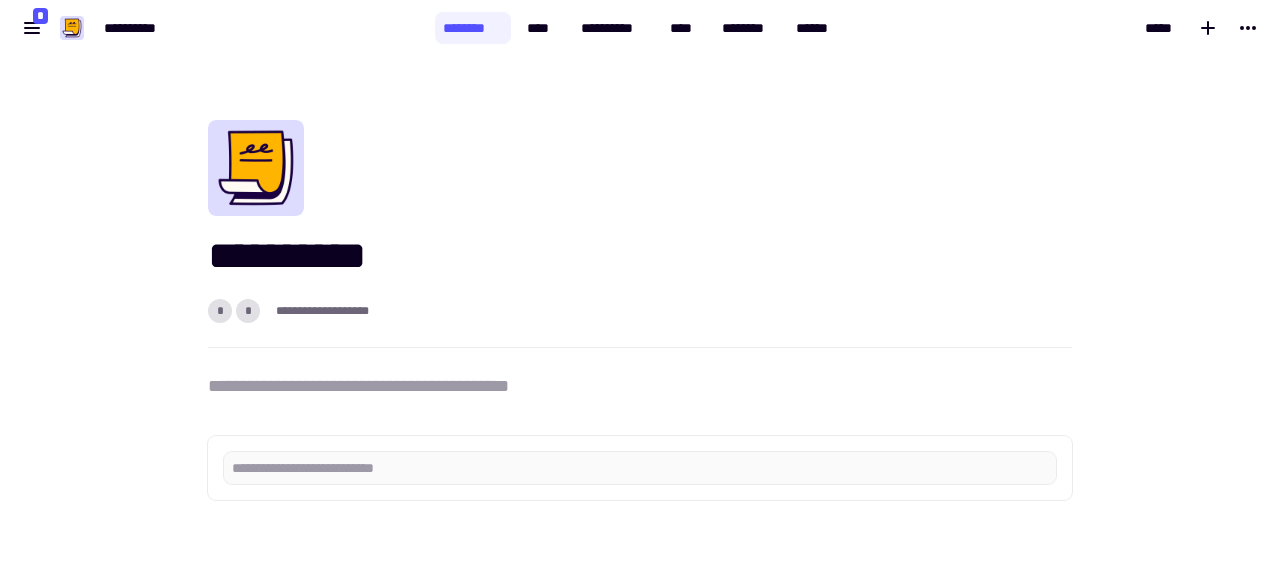 type 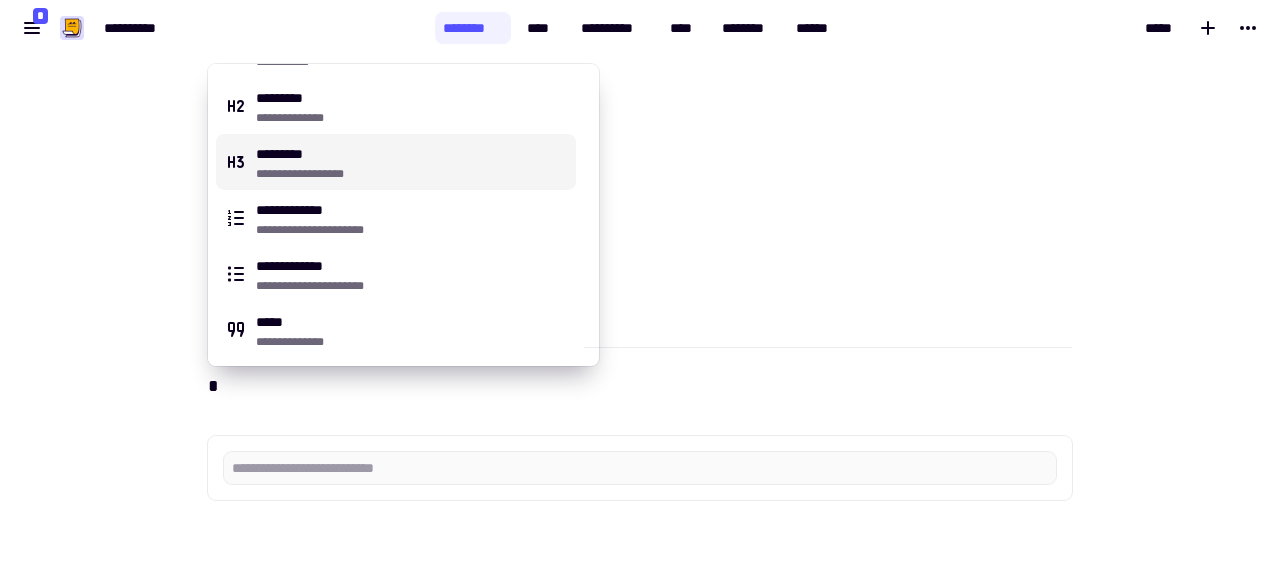click on "**********" at bounding box center (640, 257) 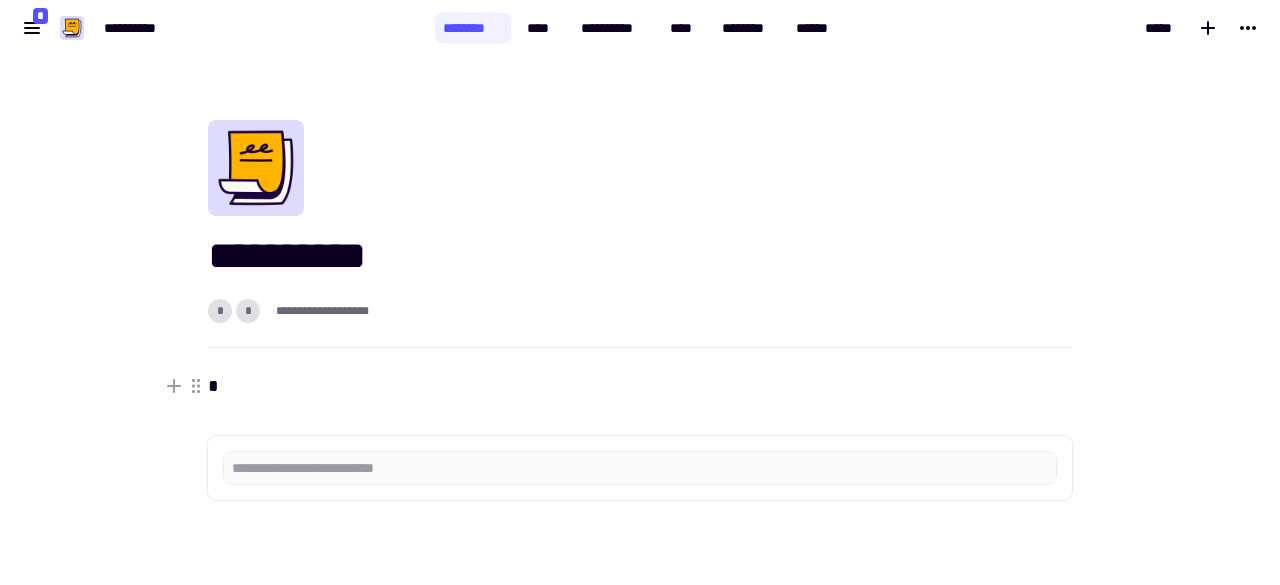 click on "*" at bounding box center (640, 386) 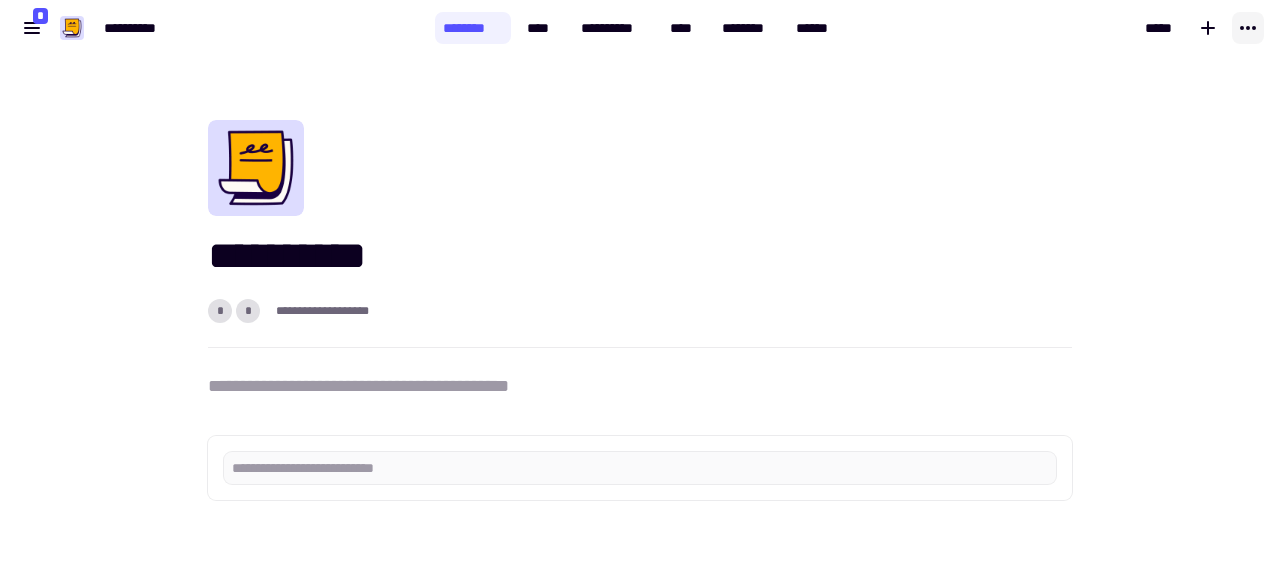 click 